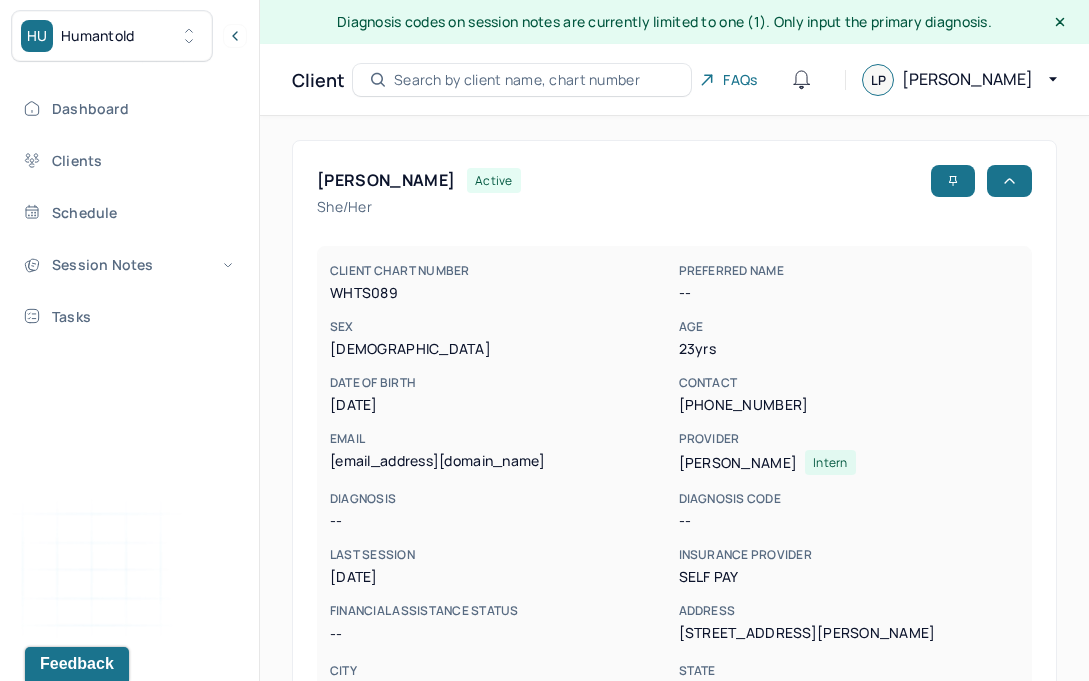 scroll, scrollTop: 0, scrollLeft: 0, axis: both 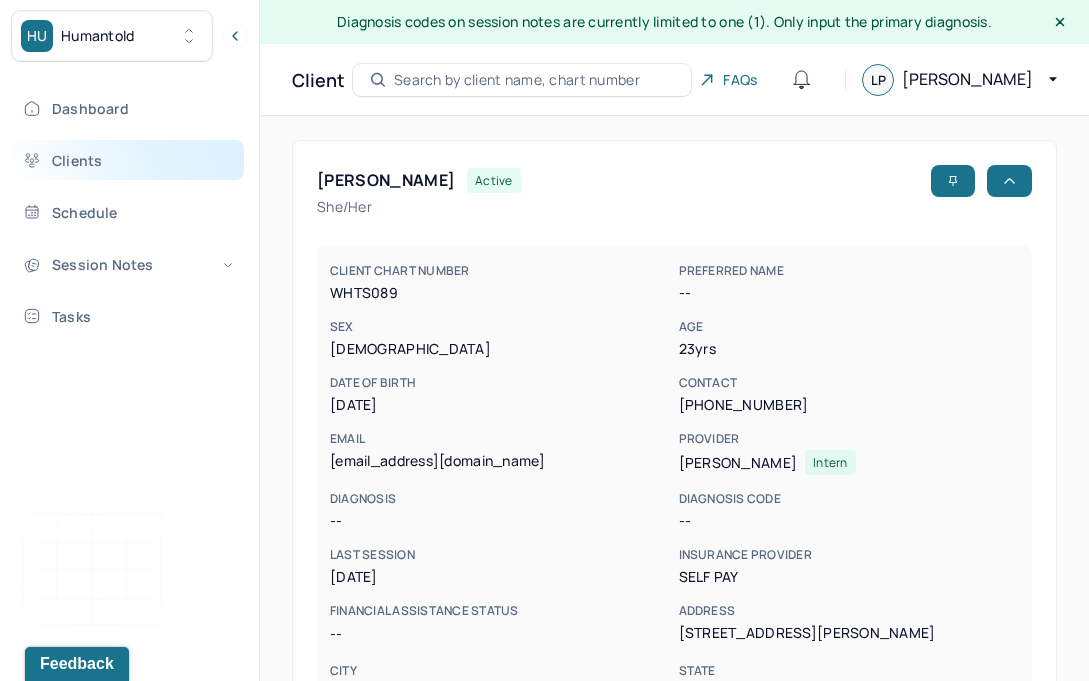 click on "Clients" at bounding box center (128, 160) 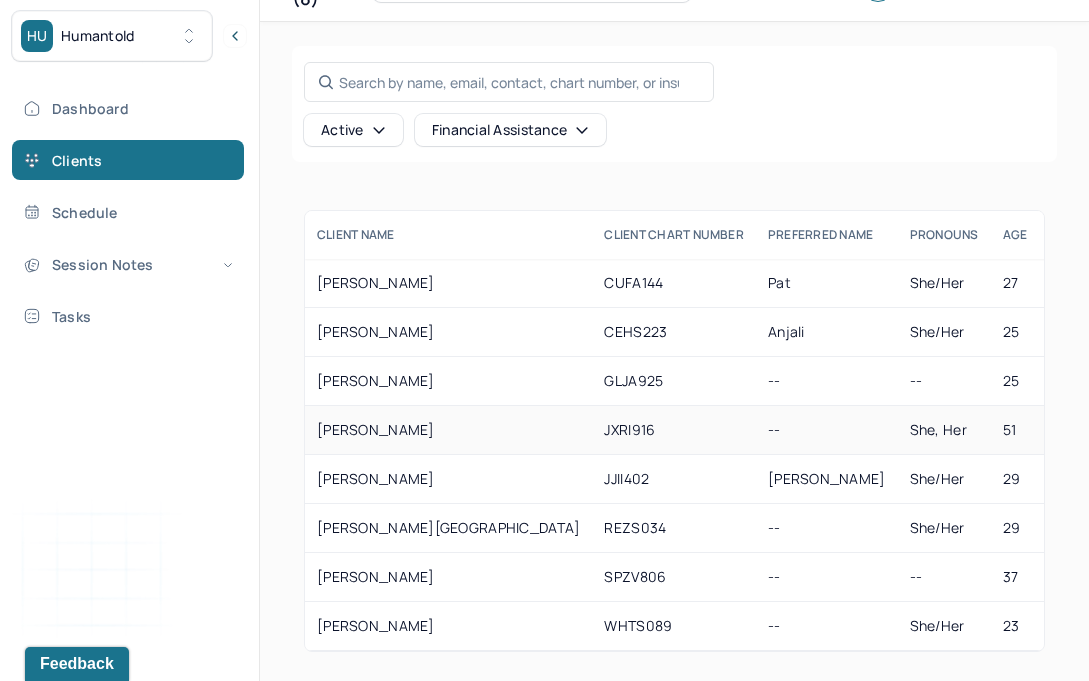 scroll, scrollTop: 105, scrollLeft: 0, axis: vertical 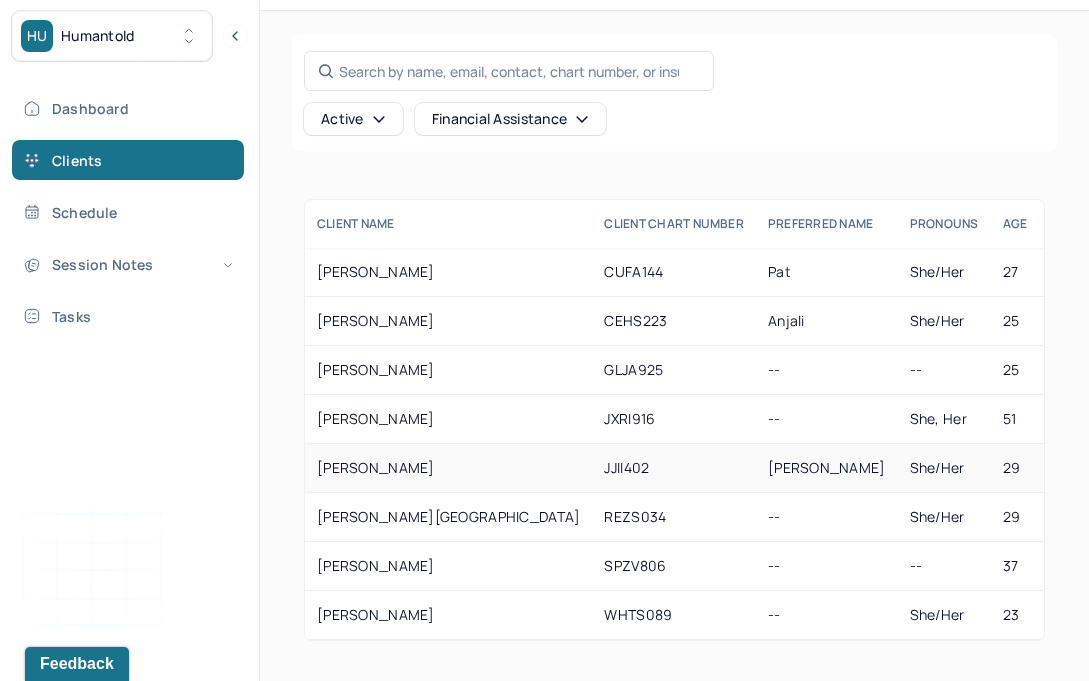 click on "[PERSON_NAME]" at bounding box center [448, 468] 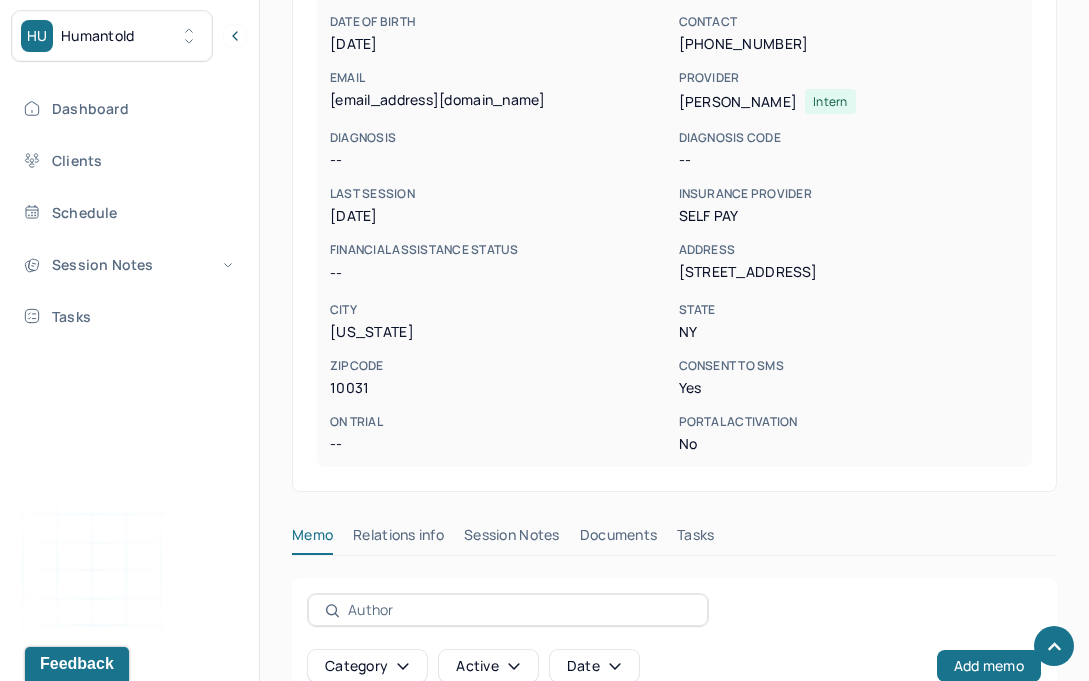 scroll, scrollTop: 700, scrollLeft: 0, axis: vertical 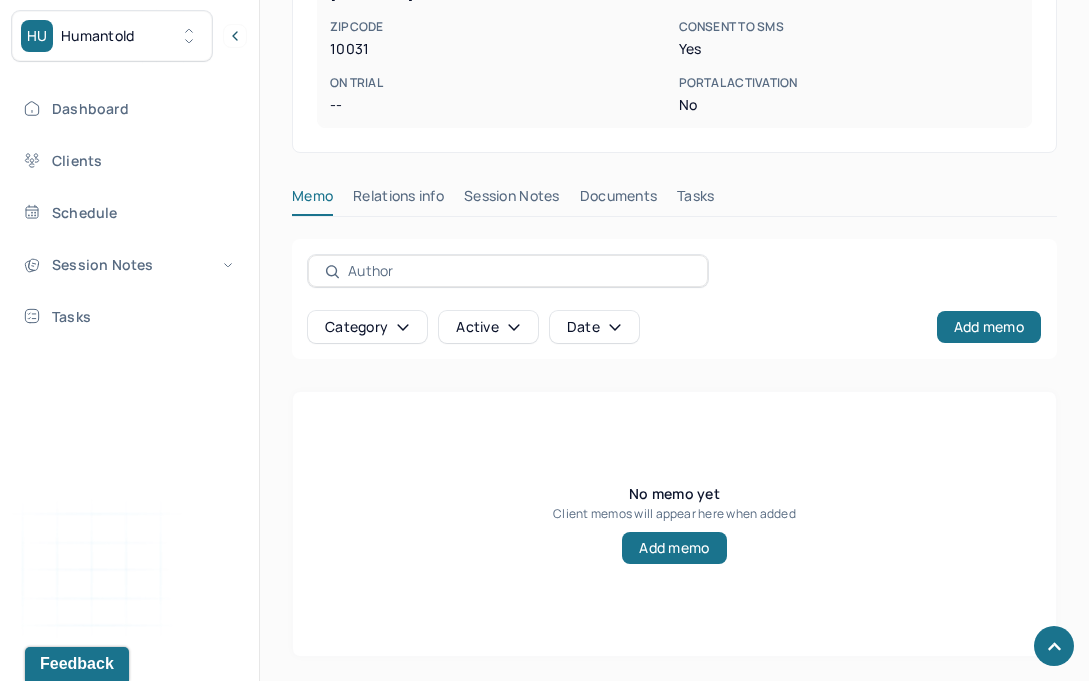 click on "Session Notes" at bounding box center (512, 200) 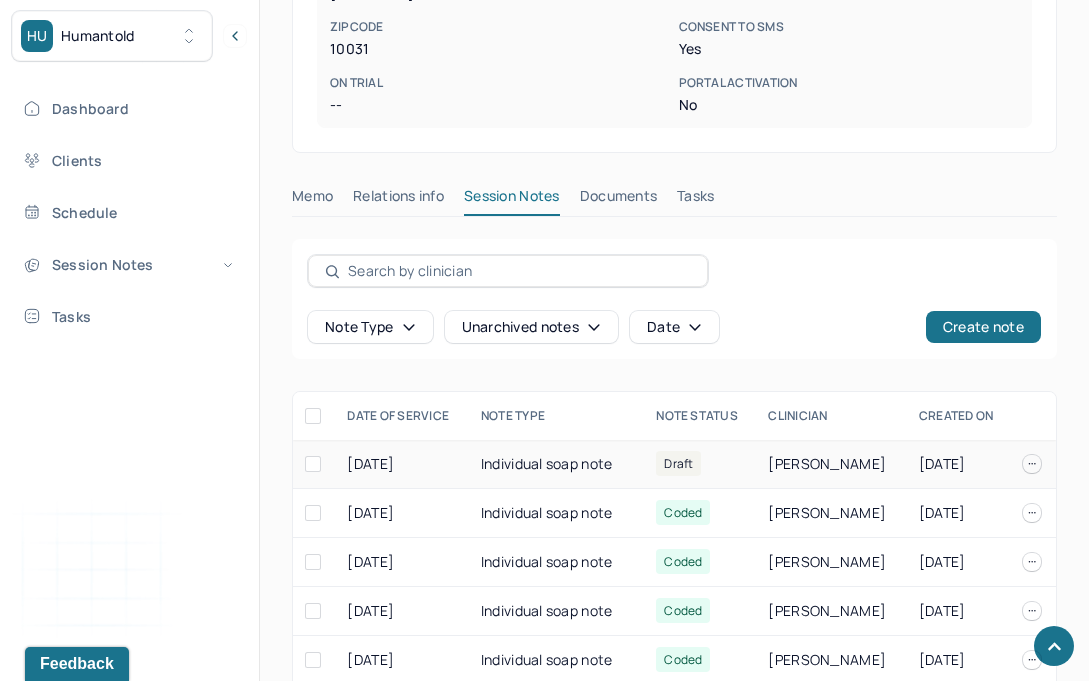 scroll, scrollTop: 974, scrollLeft: 0, axis: vertical 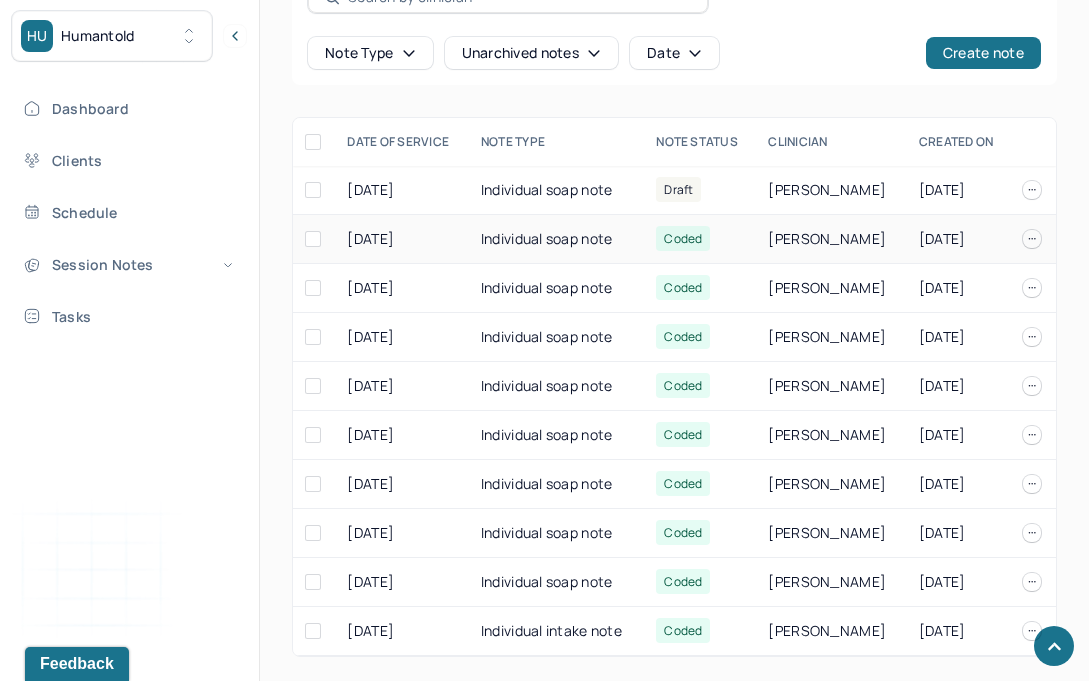 click on "Individual soap note" at bounding box center [556, 239] 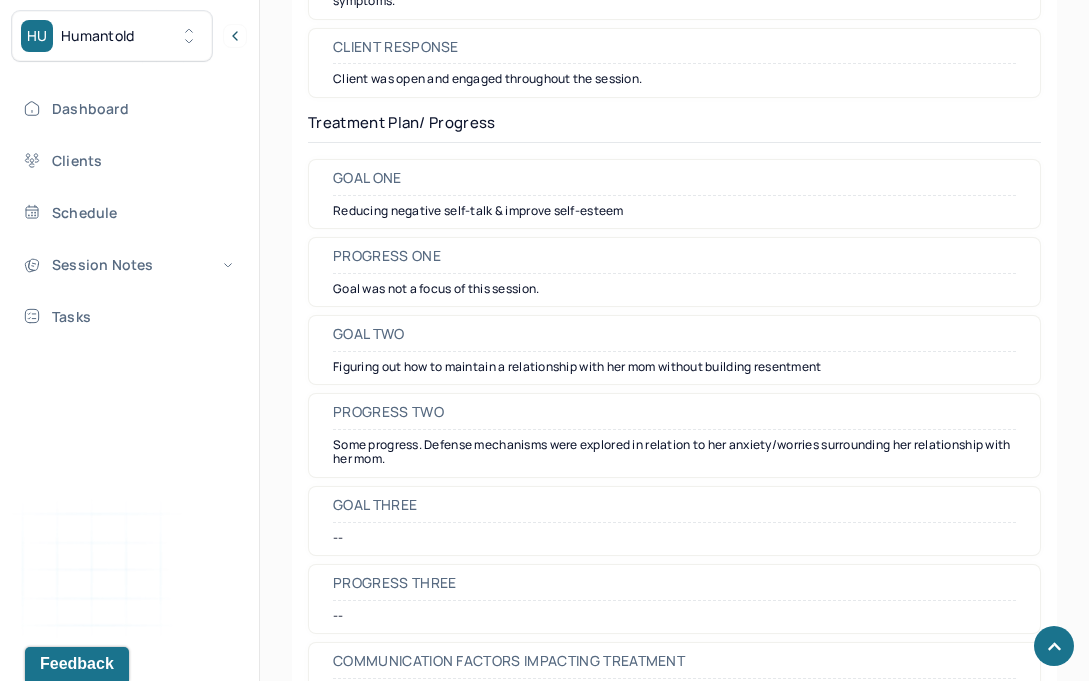 scroll, scrollTop: 2918, scrollLeft: 0, axis: vertical 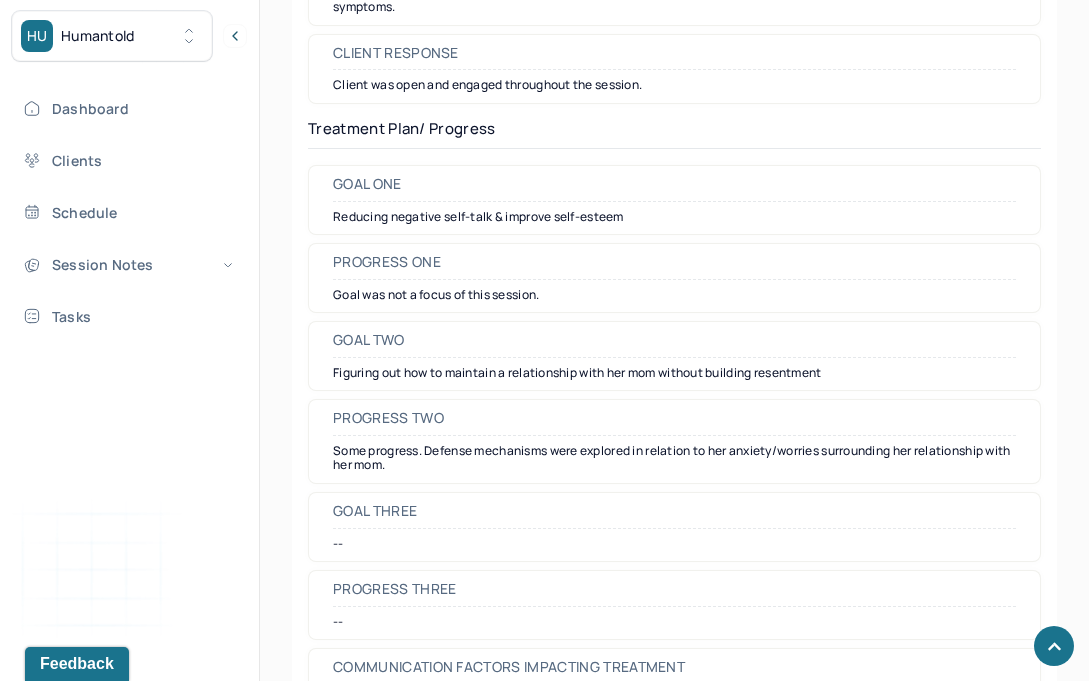 click on "Reducing negative self-talk & improve self-esteem" at bounding box center (674, 217) 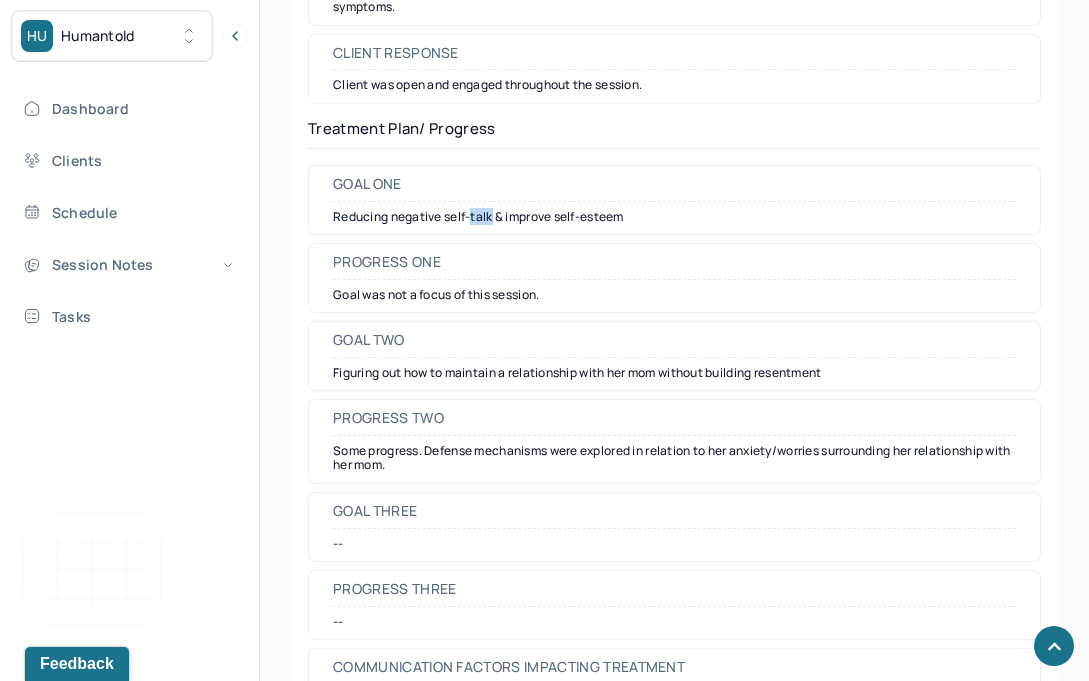 click on "Reducing negative self-talk & improve self-esteem" at bounding box center (674, 217) 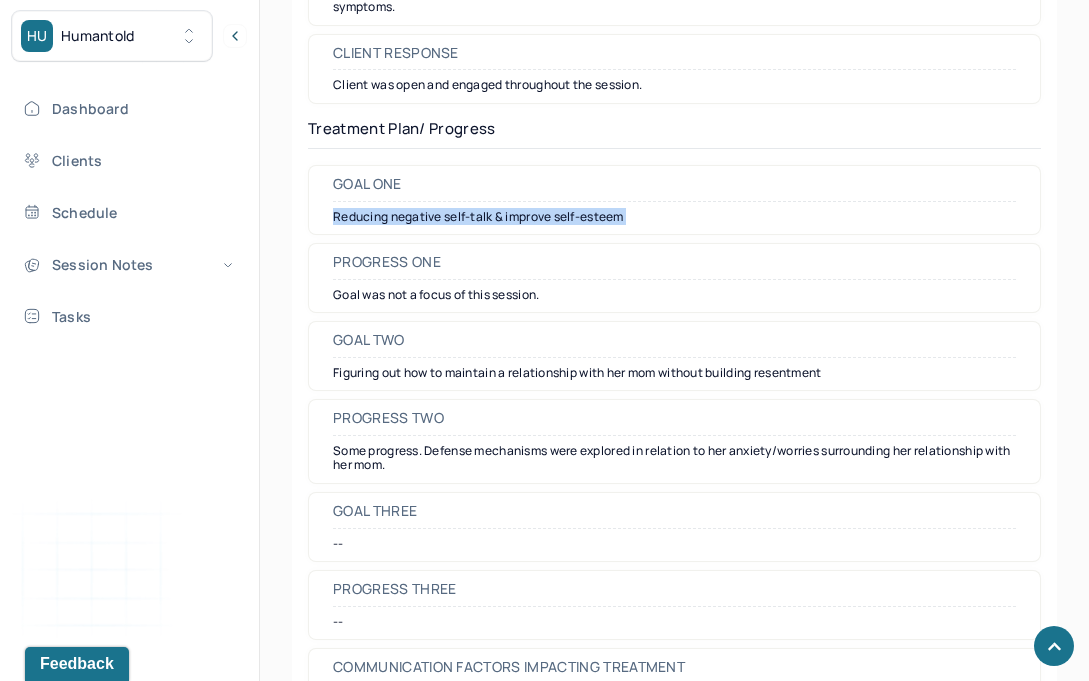 click on "Reducing negative self-talk & improve self-esteem" at bounding box center (674, 217) 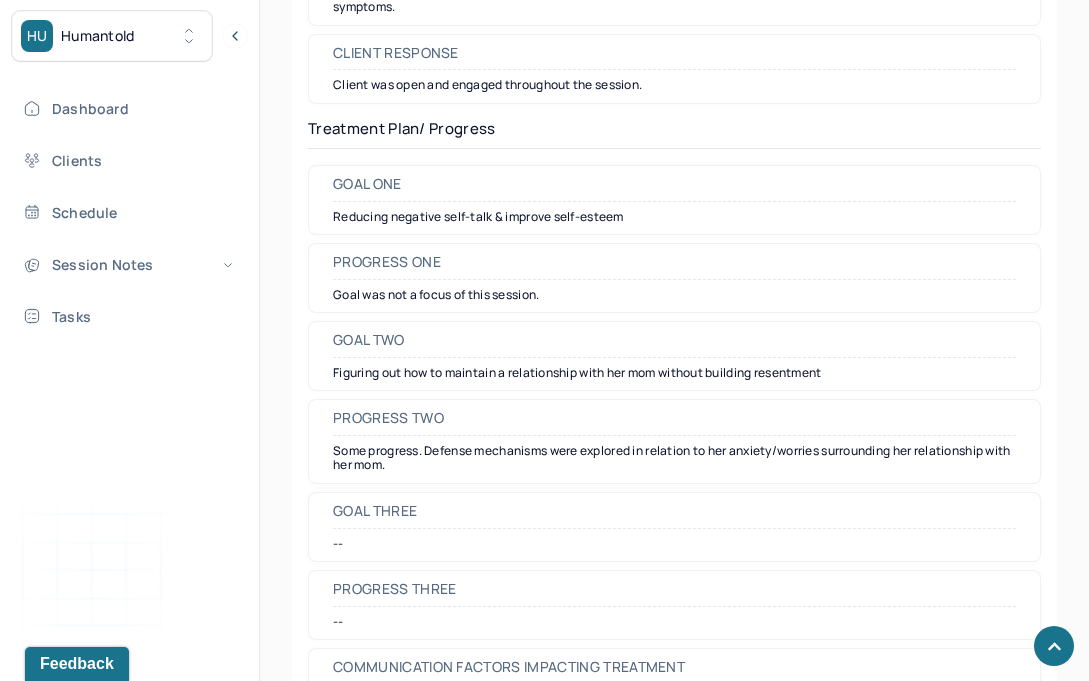 click on "Figuring out how to maintain a relationship with her mom without building resentment" at bounding box center (674, 373) 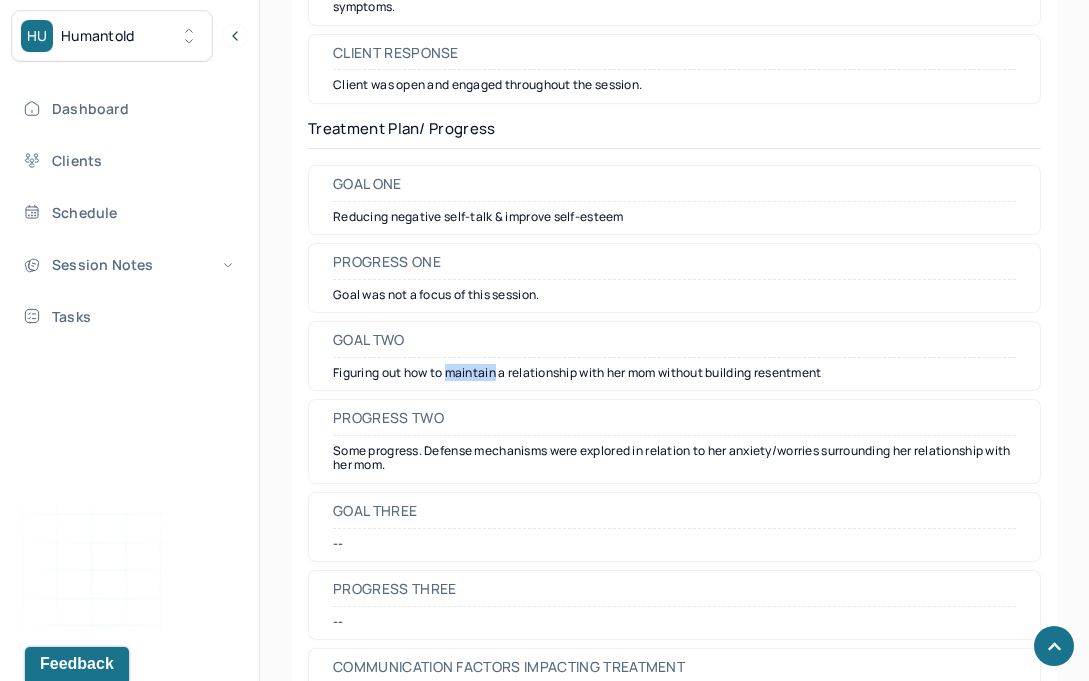 click on "Figuring out how to maintain a relationship with her mom without building resentment" at bounding box center (674, 373) 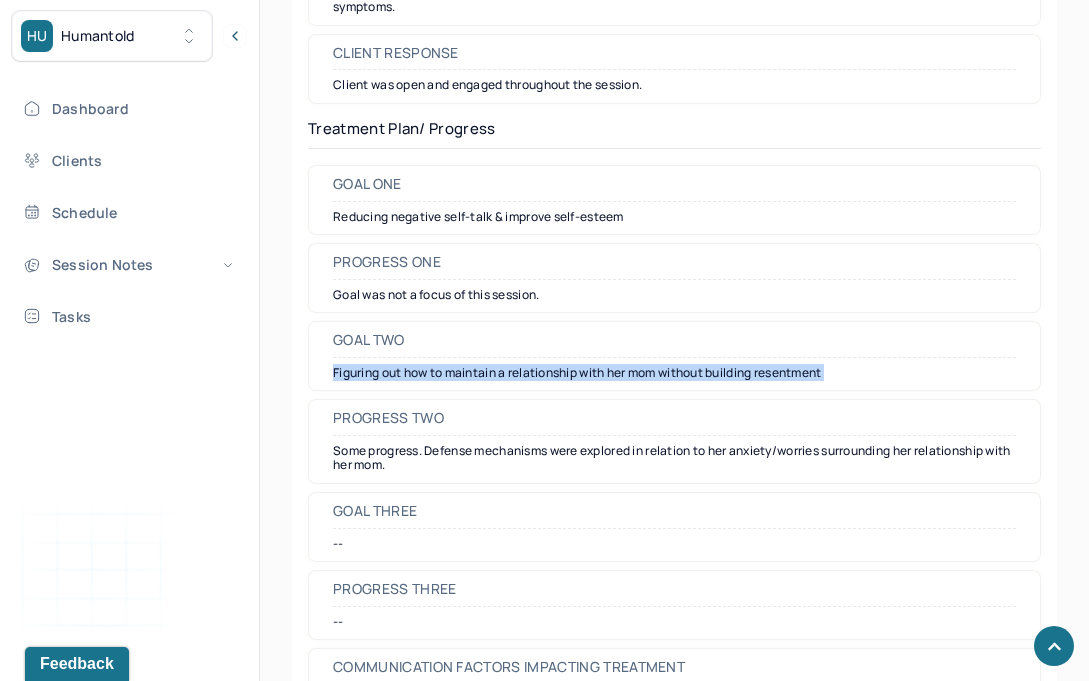 click on "Figuring out how to maintain a relationship with her mom without building resentment" at bounding box center (674, 373) 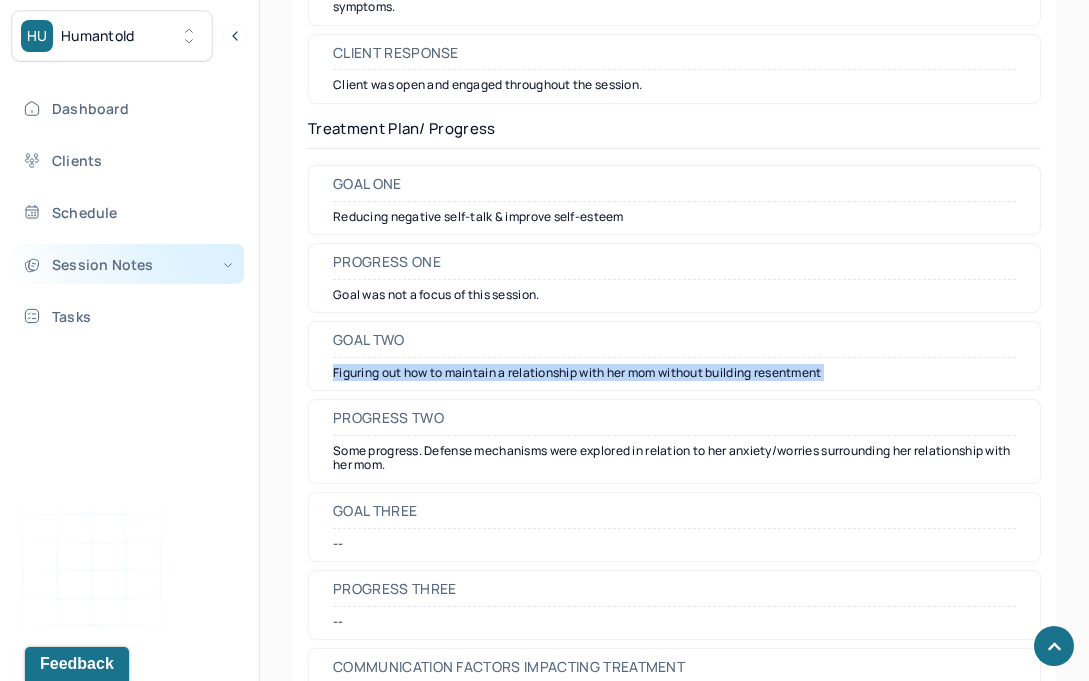 click on "Session Notes" at bounding box center [128, 264] 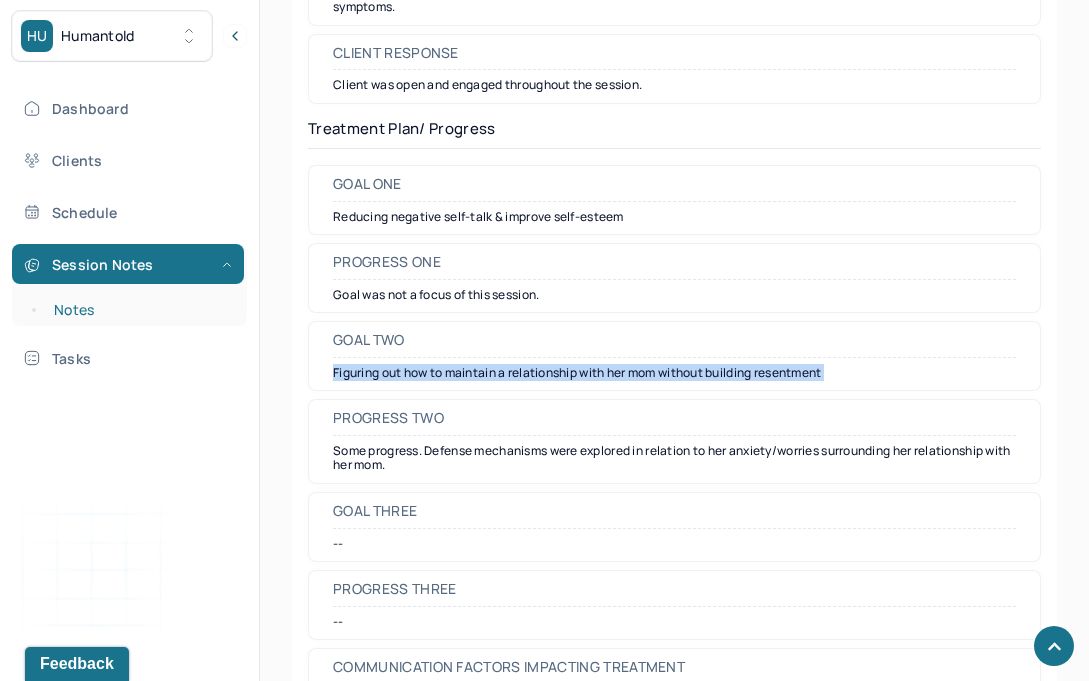 click on "Notes" at bounding box center (139, 310) 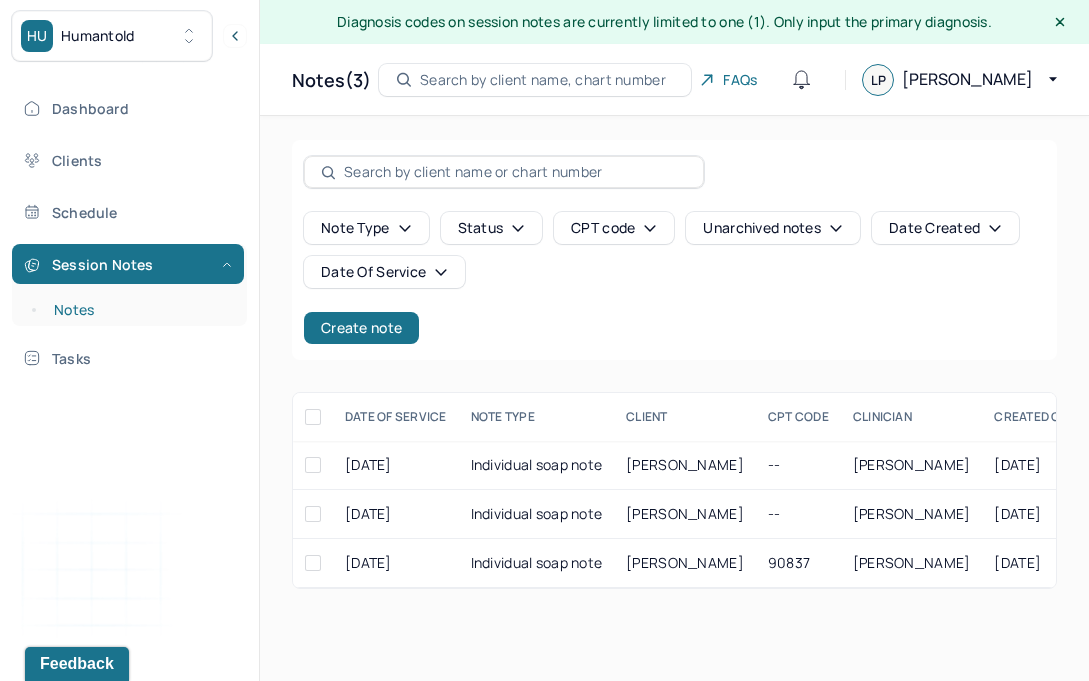 scroll, scrollTop: 0, scrollLeft: 0, axis: both 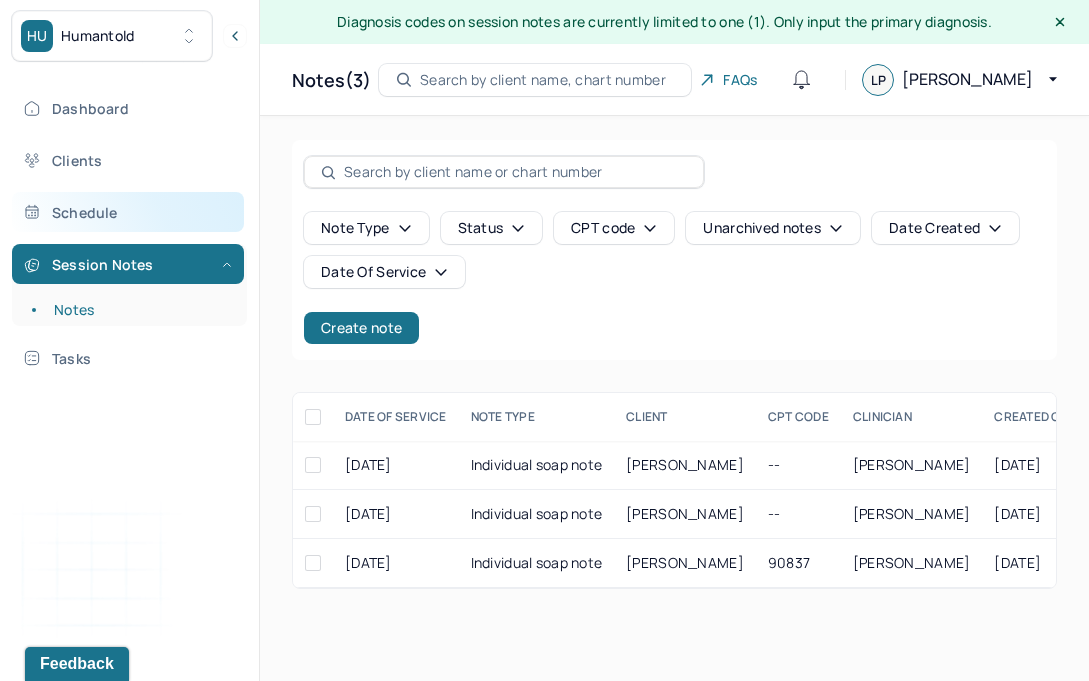 click on "Schedule" at bounding box center [128, 212] 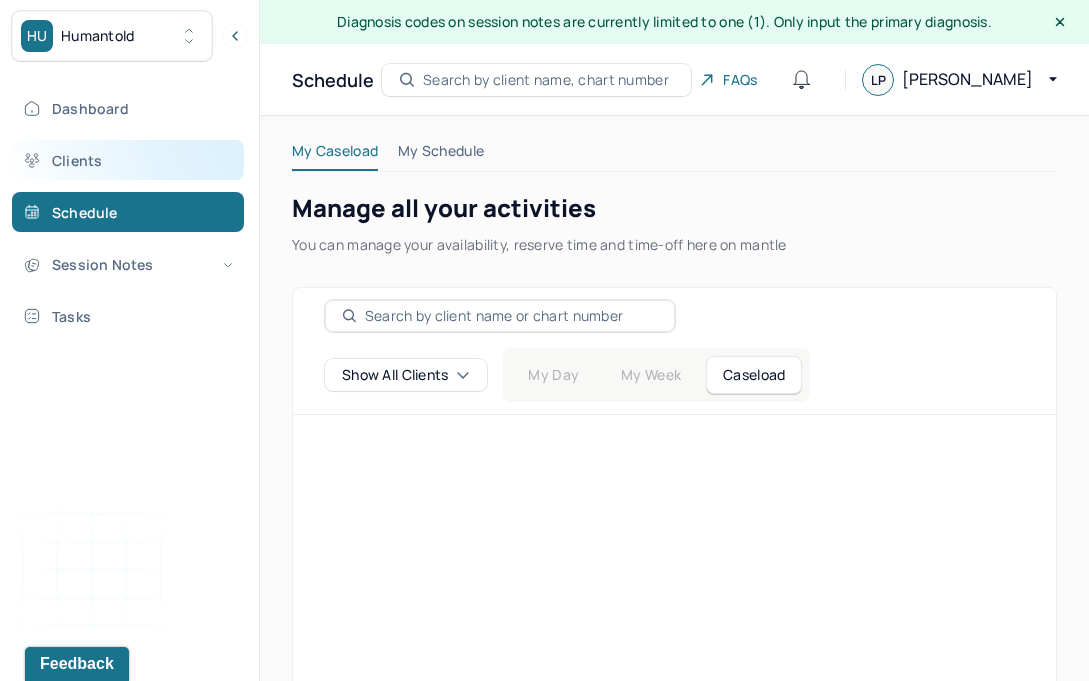 click on "Clients" at bounding box center (128, 160) 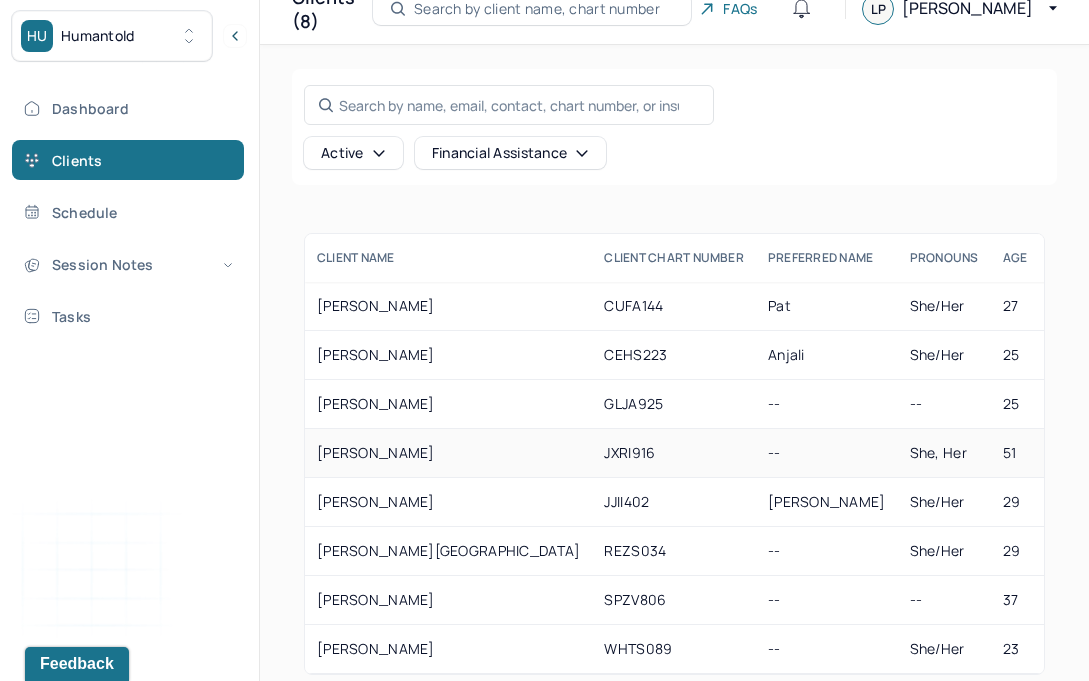 scroll, scrollTop: 105, scrollLeft: 0, axis: vertical 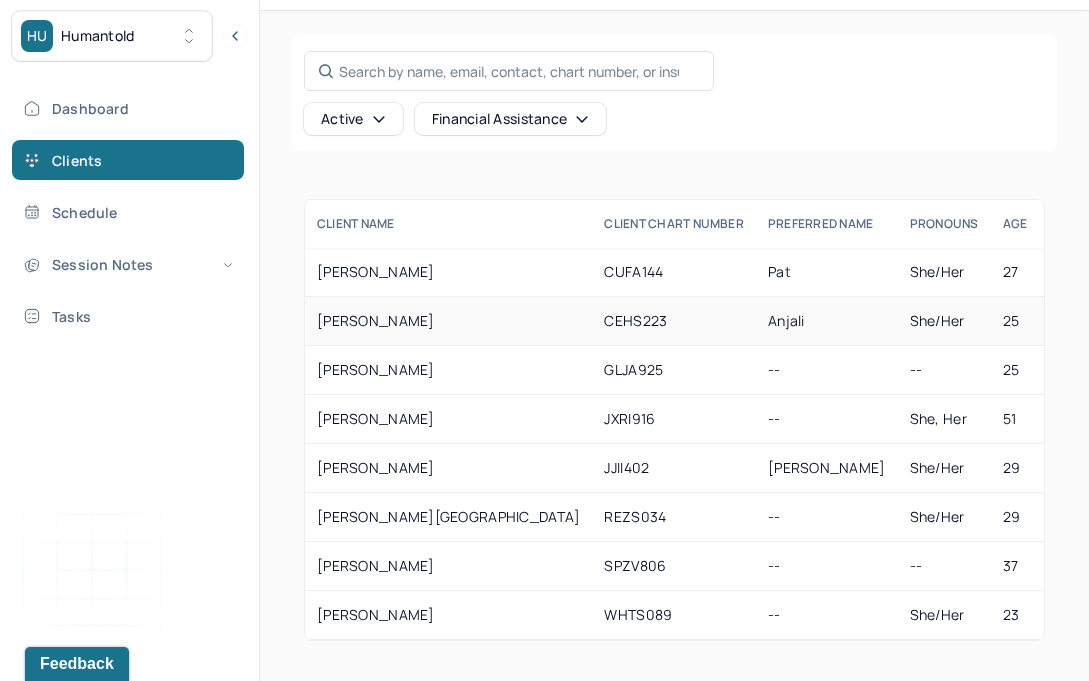 click on "CEHS223" at bounding box center [674, 321] 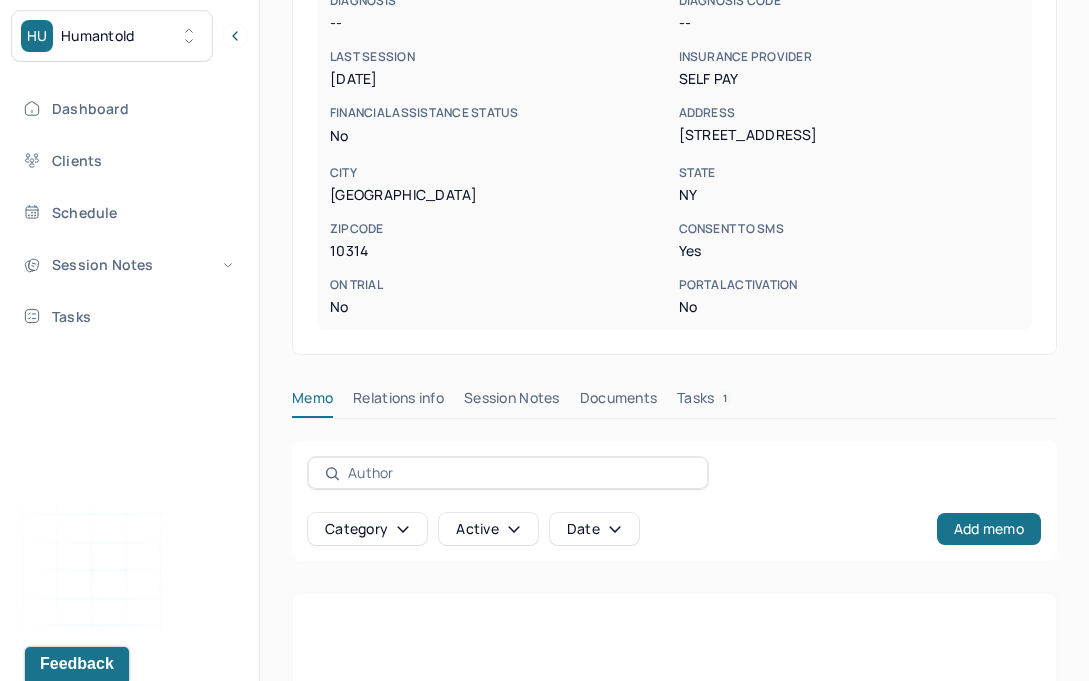 scroll, scrollTop: 700, scrollLeft: 0, axis: vertical 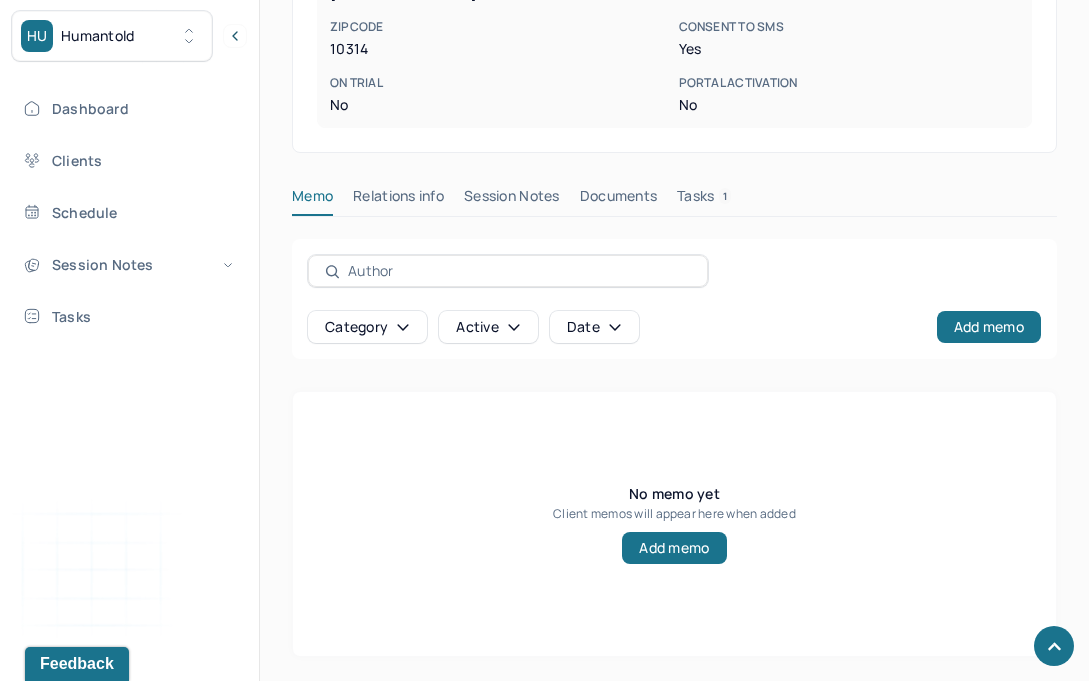 click on "Session Notes" at bounding box center (512, 200) 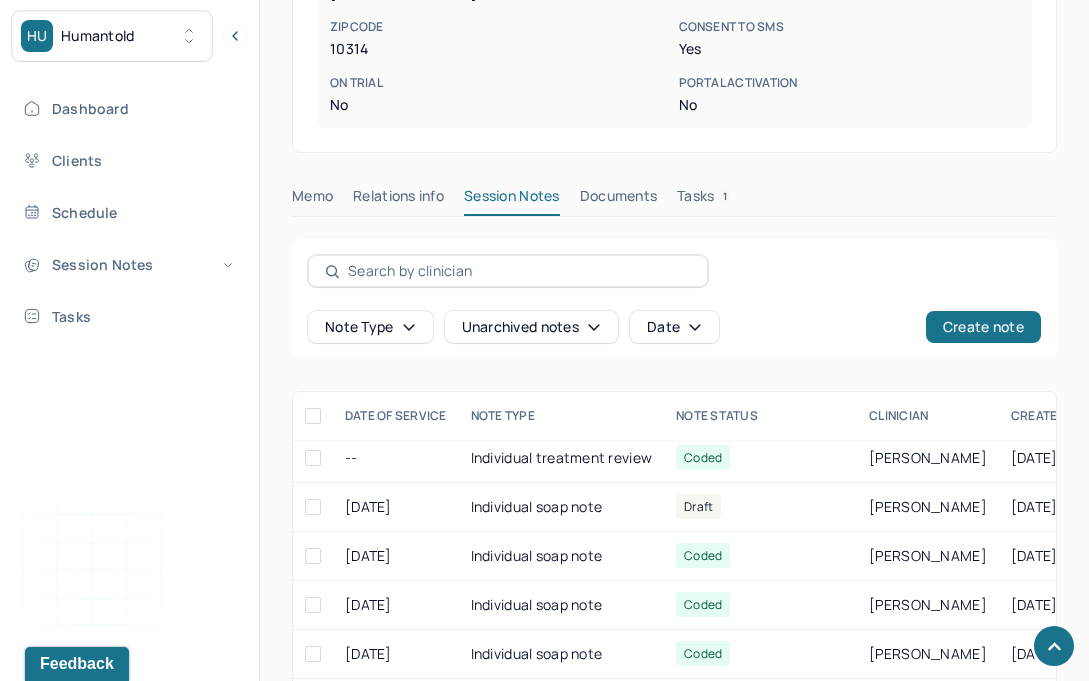 scroll, scrollTop: 2, scrollLeft: 0, axis: vertical 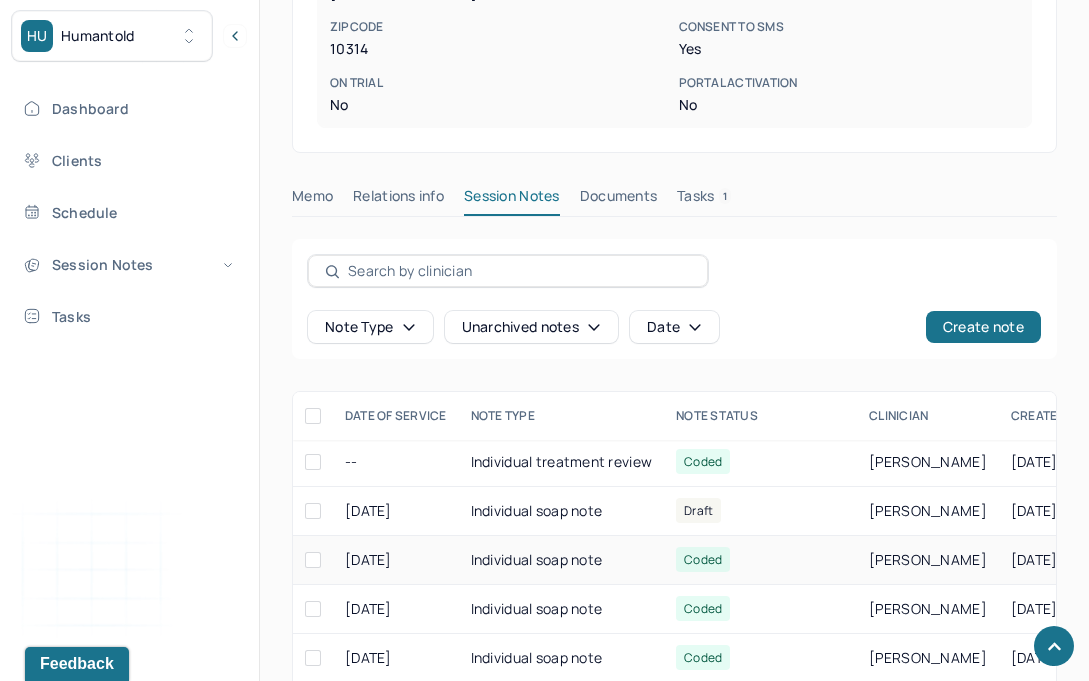 click on "Individual soap note" at bounding box center (562, 560) 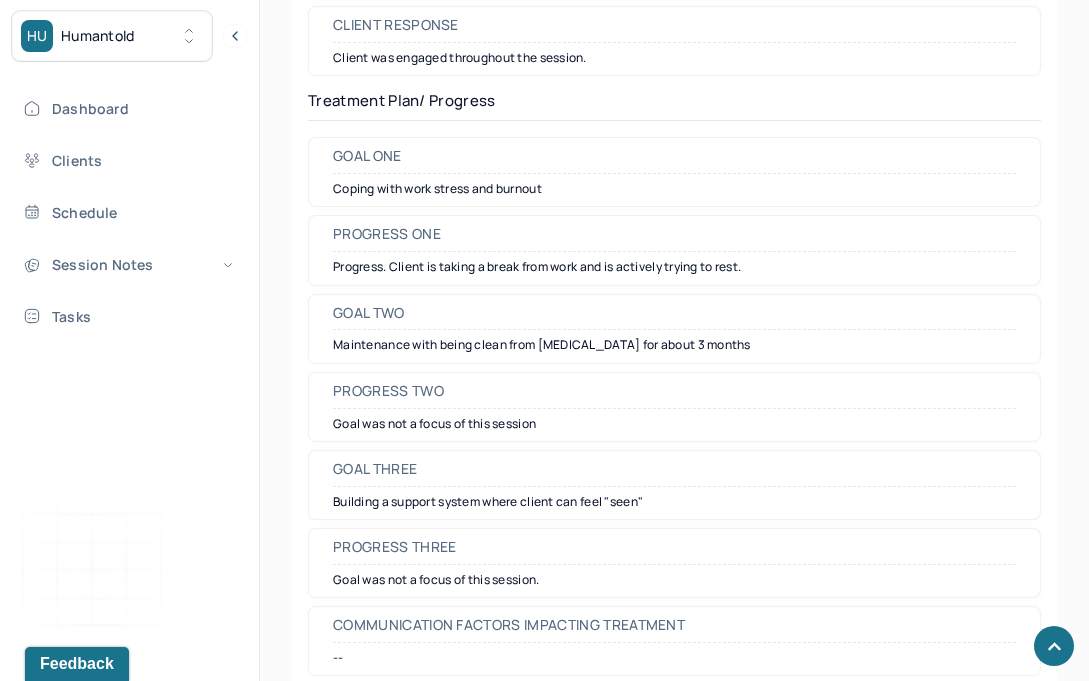 scroll, scrollTop: 2898, scrollLeft: 0, axis: vertical 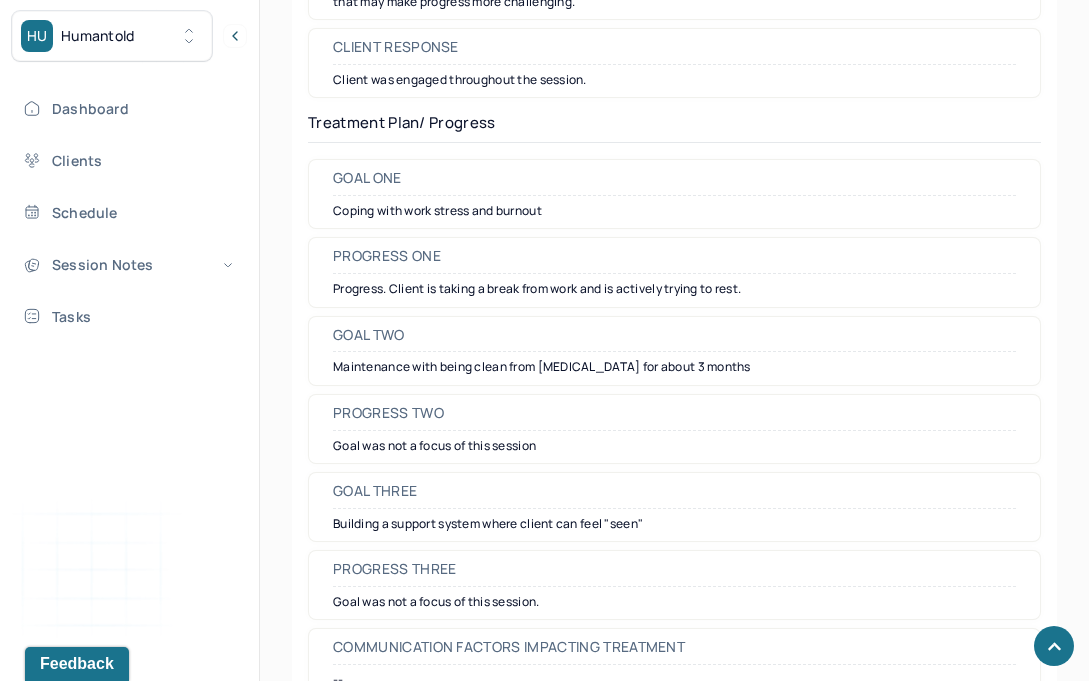 click on "Goal one Coping with work stress and burnout" at bounding box center [674, 194] 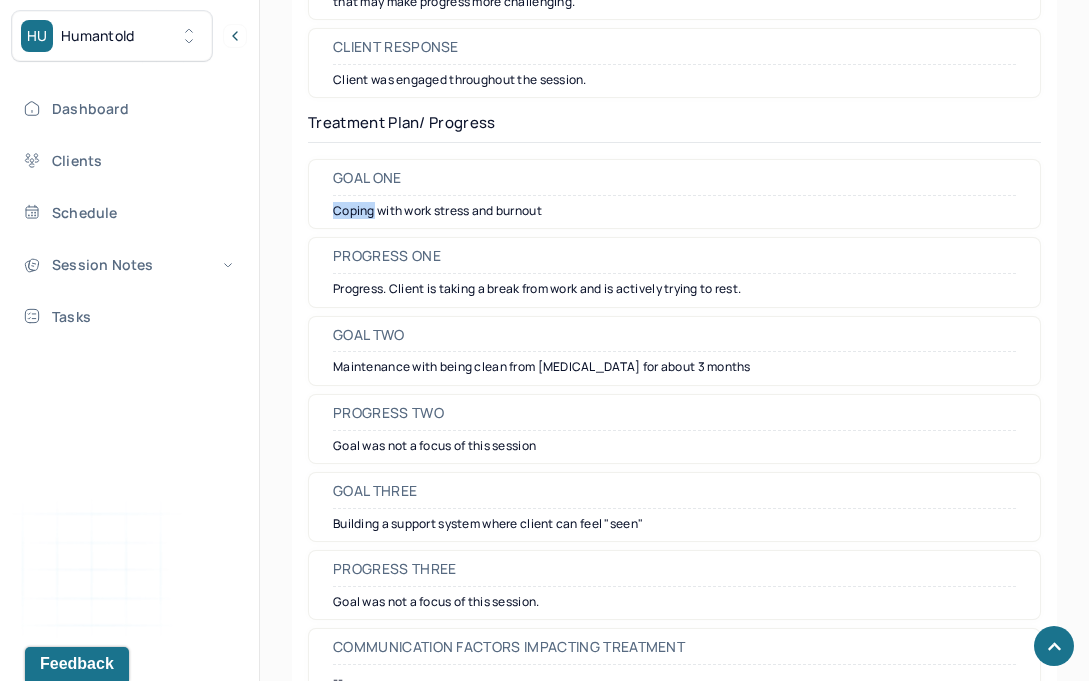 click on "Goal one Coping with work stress and burnout" at bounding box center [674, 194] 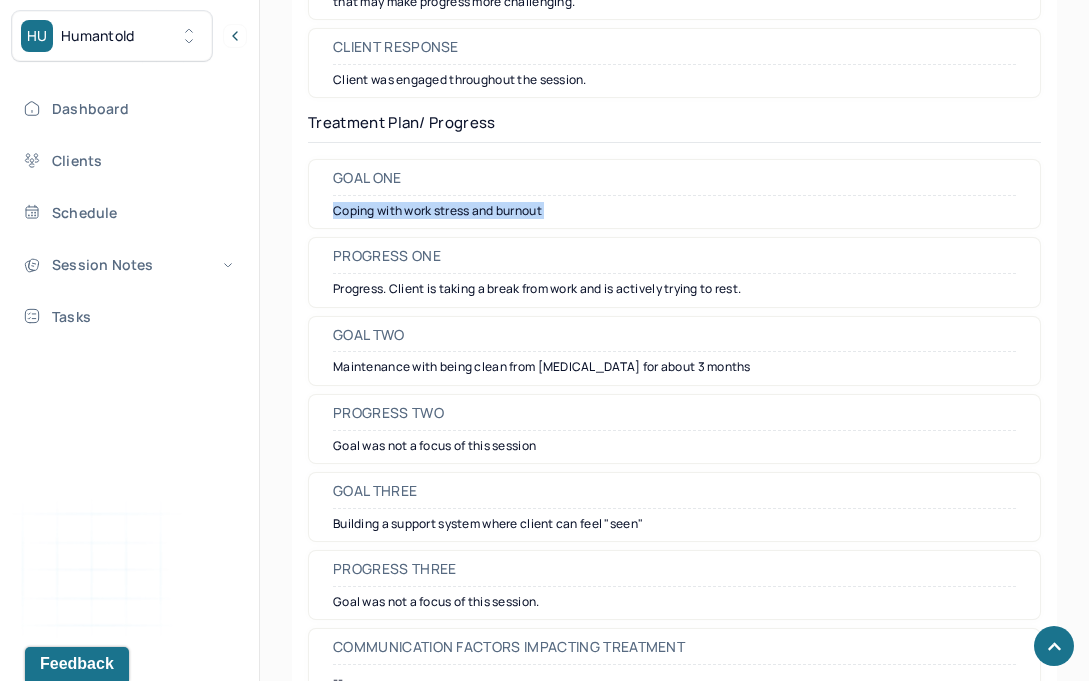 click on "Goal one Coping with work stress and burnout" at bounding box center (674, 194) 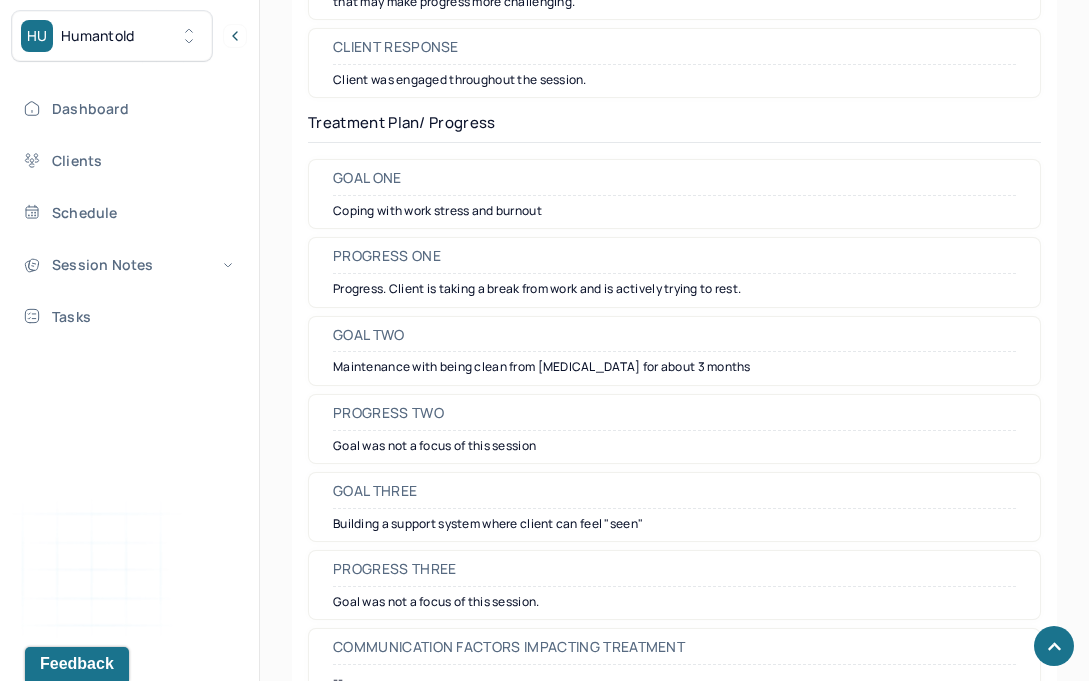 click on "Goal was not a focus of this session" at bounding box center [674, 446] 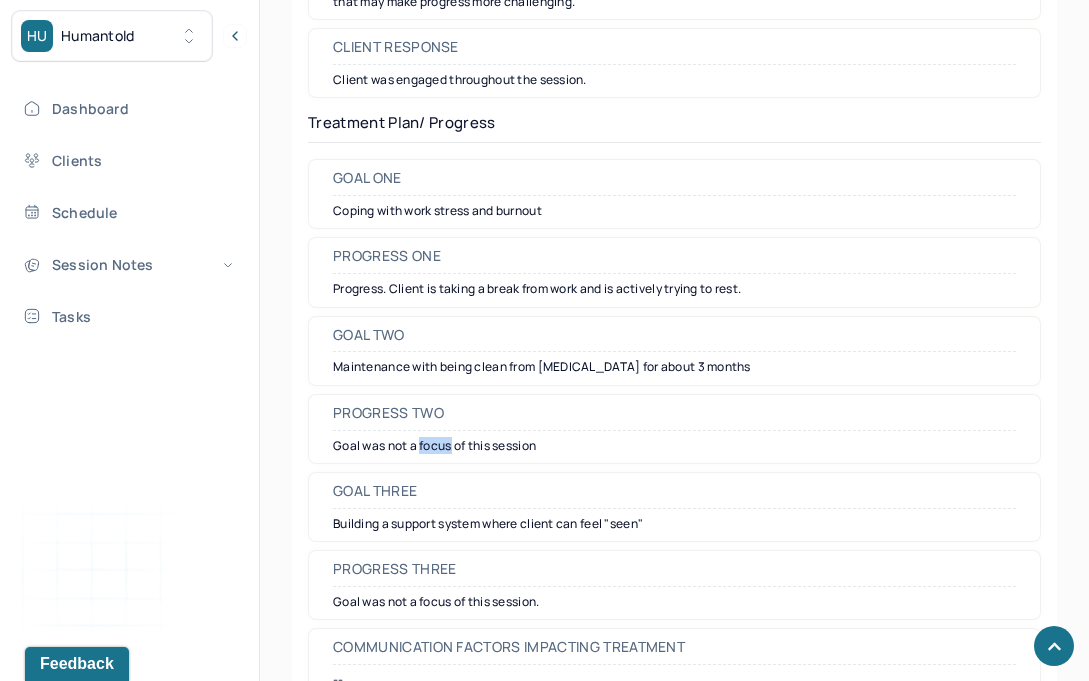 click on "Goal was not a focus of this session" at bounding box center [674, 446] 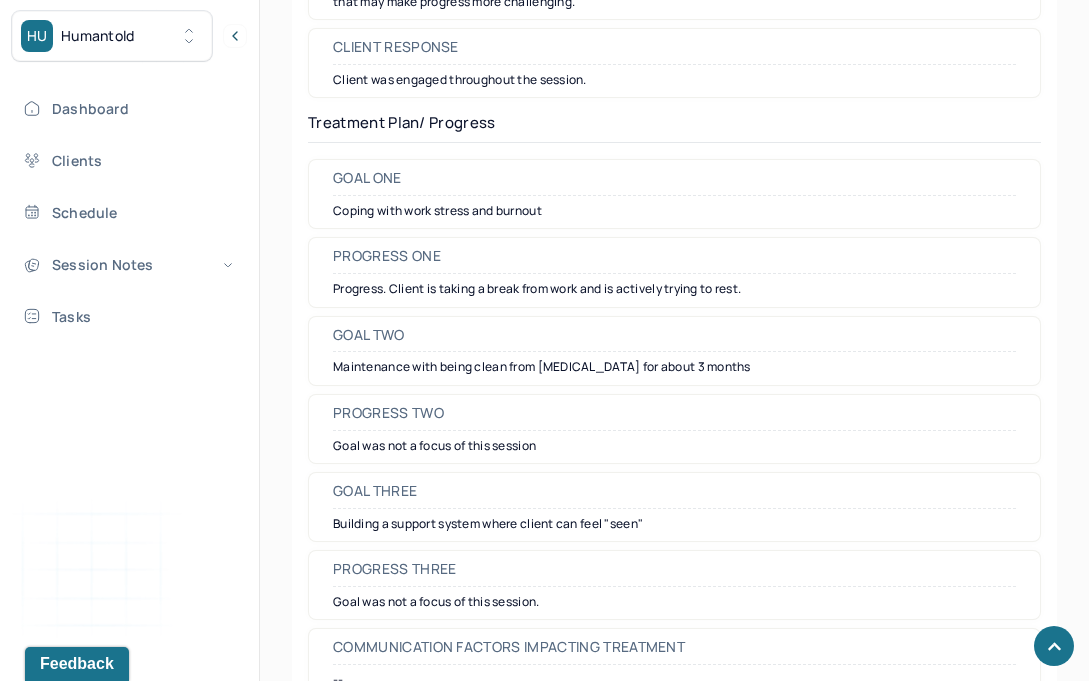 click on "Maintenance with being clean from [MEDICAL_DATA] for about 3 months" at bounding box center [674, 367] 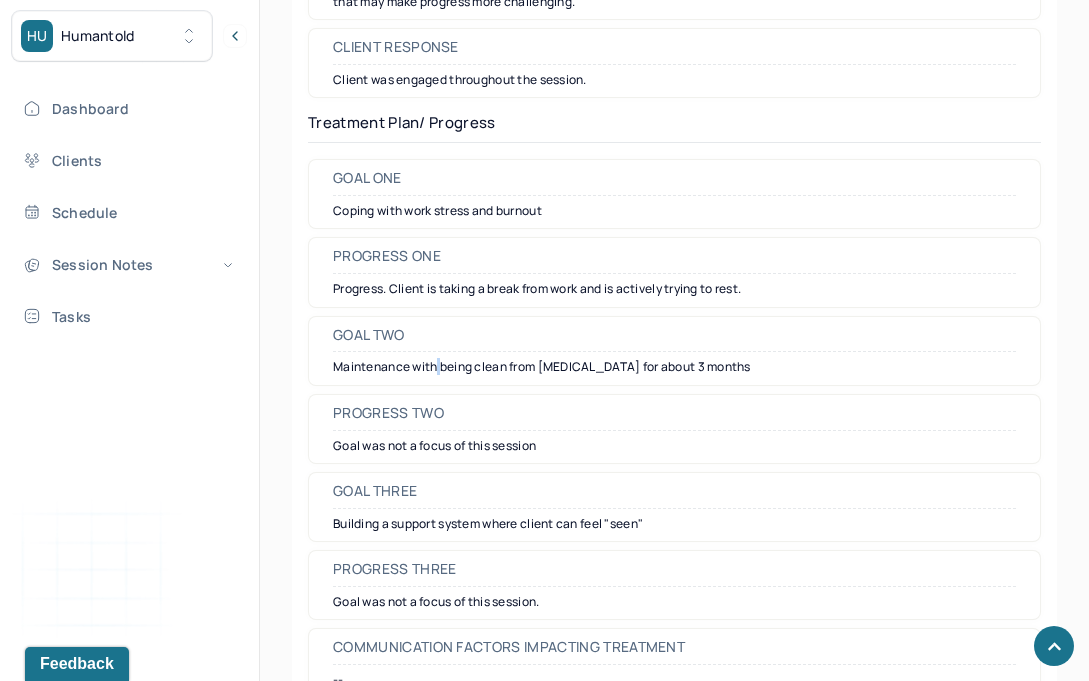 click on "Maintenance with being clean from [MEDICAL_DATA] for about 3 months" at bounding box center (674, 367) 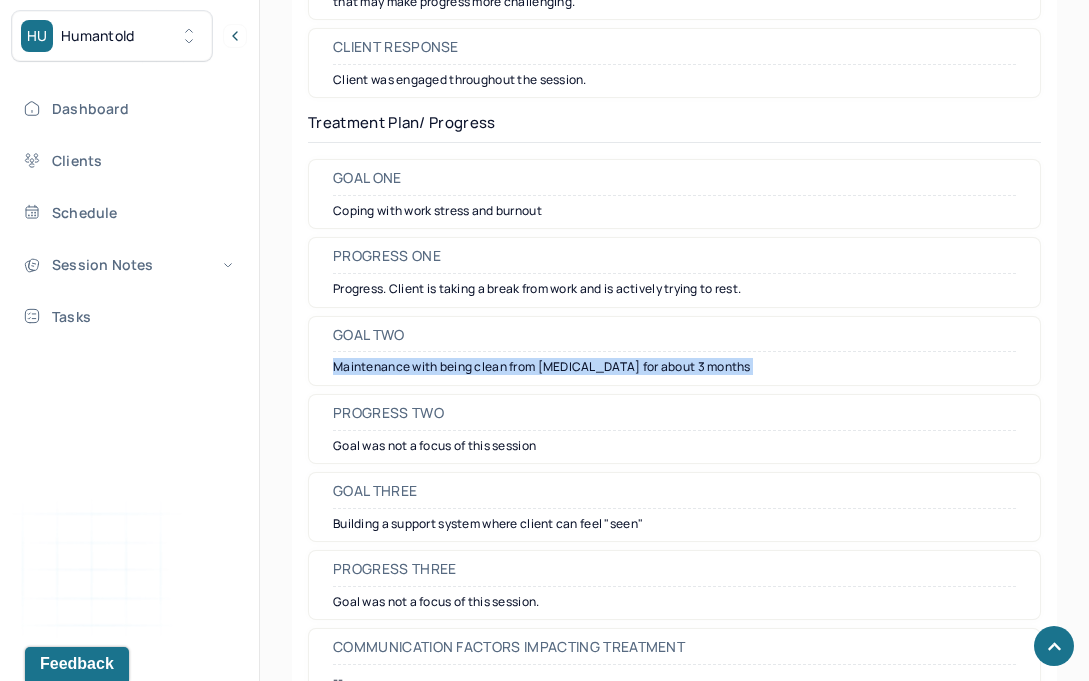 click on "Maintenance with being clean from [MEDICAL_DATA] for about 3 months" at bounding box center [674, 367] 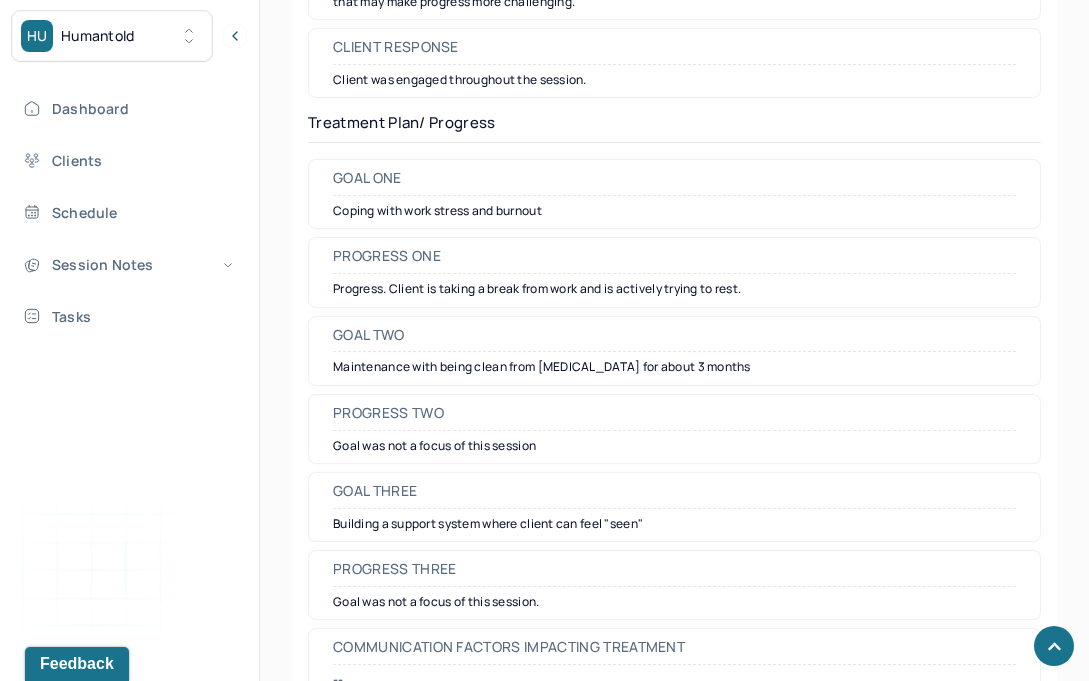 click on "Building a support system where client can feel "seen"" at bounding box center [674, 524] 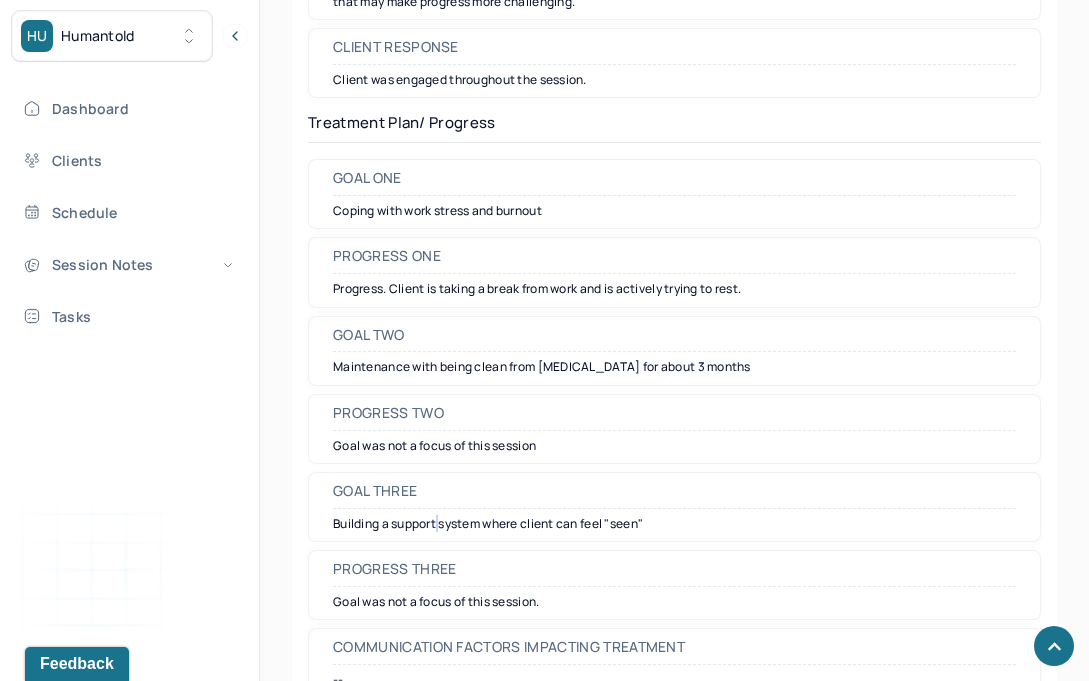 click on "Building a support system where client can feel "seen"" at bounding box center [674, 524] 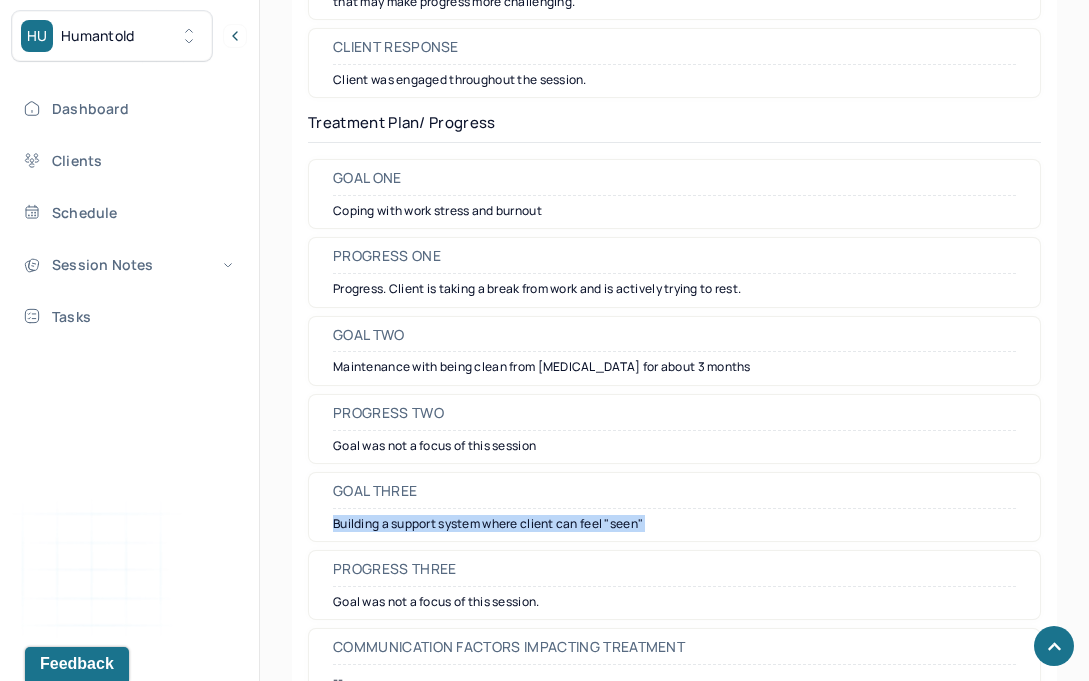 click on "Building a support system where client can feel "seen"" at bounding box center (674, 524) 